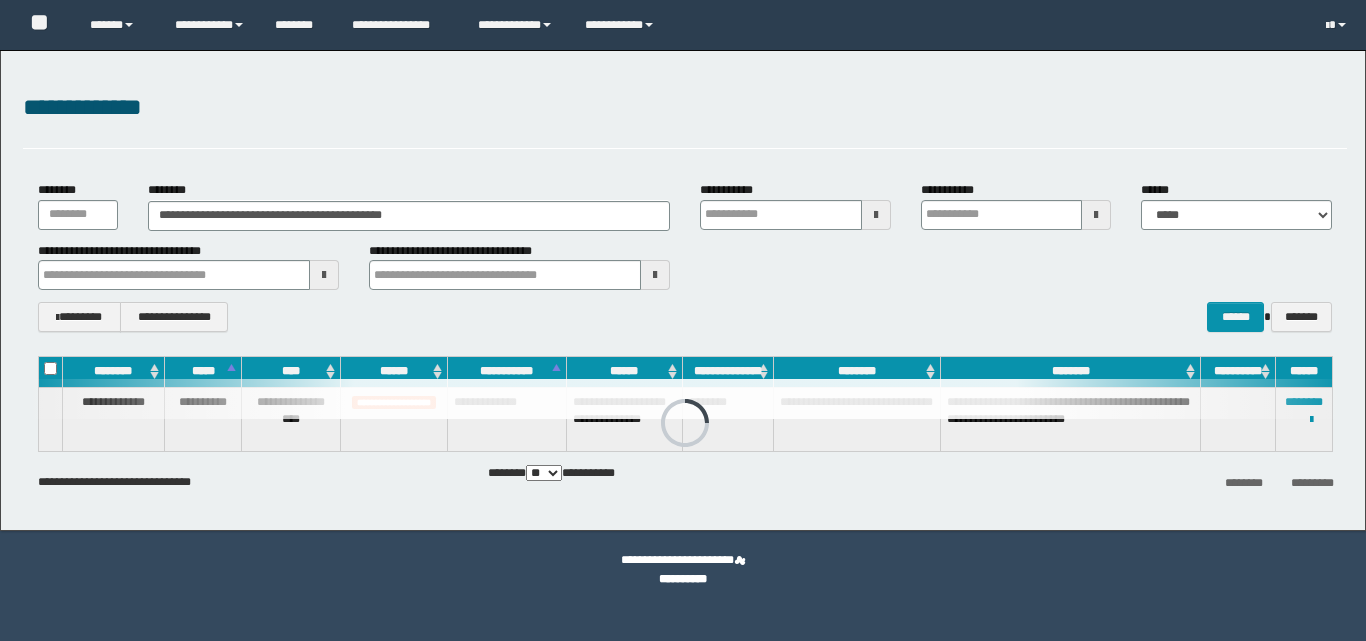 scroll, scrollTop: 0, scrollLeft: 0, axis: both 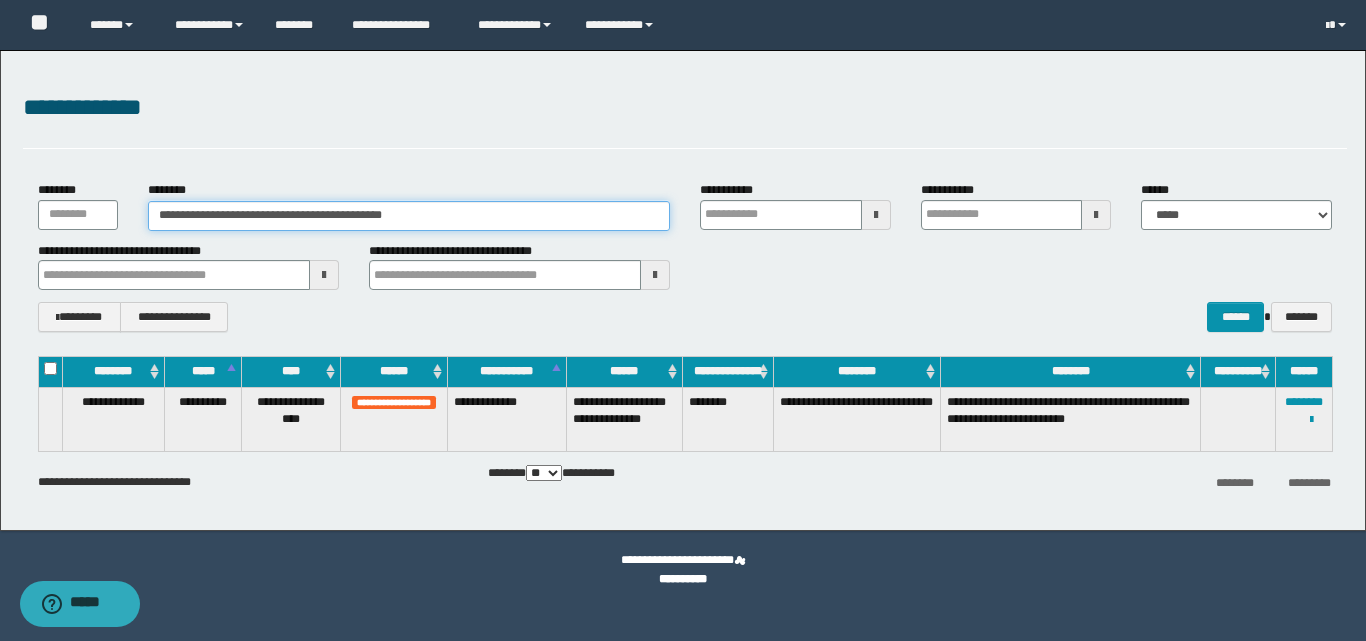drag, startPoint x: 438, startPoint y: 210, endPoint x: 6, endPoint y: 222, distance: 432.16663 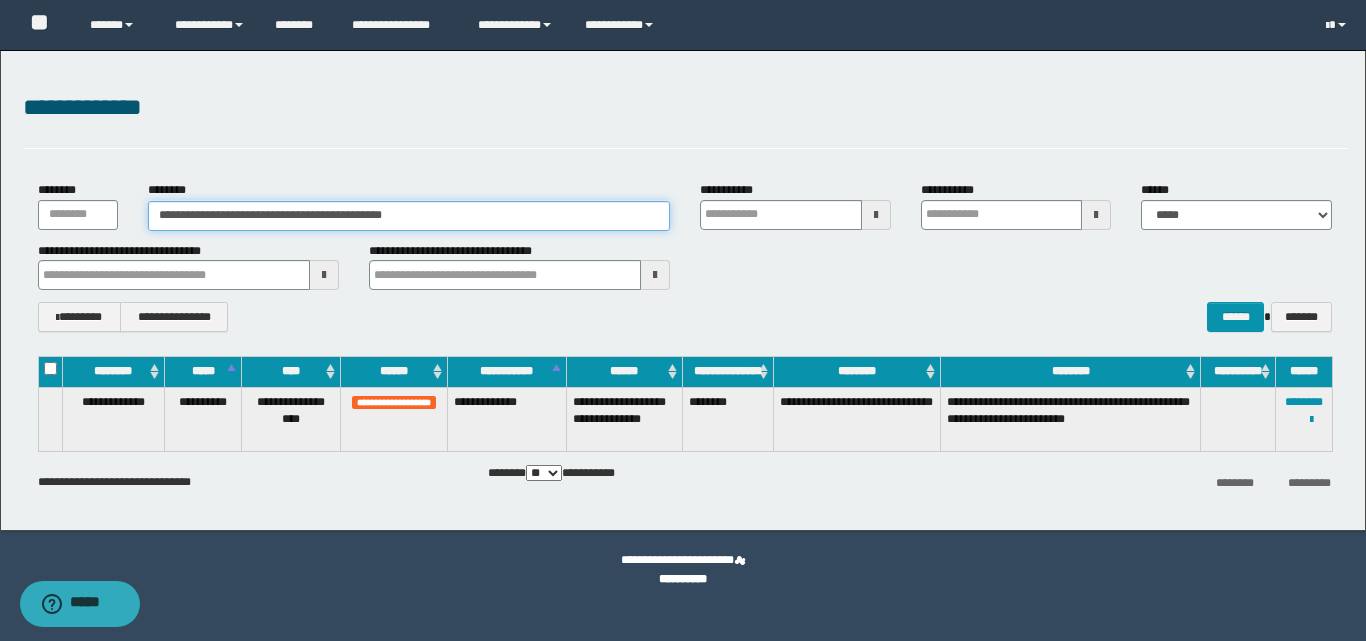 paste 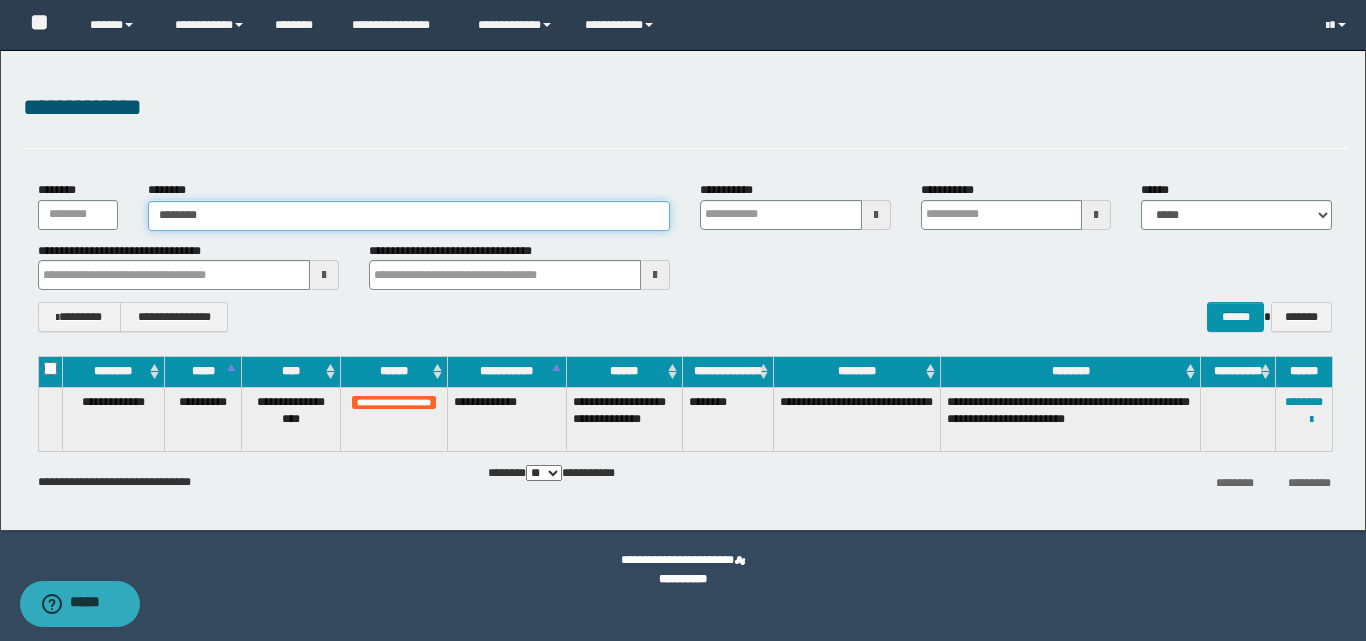 type on "********" 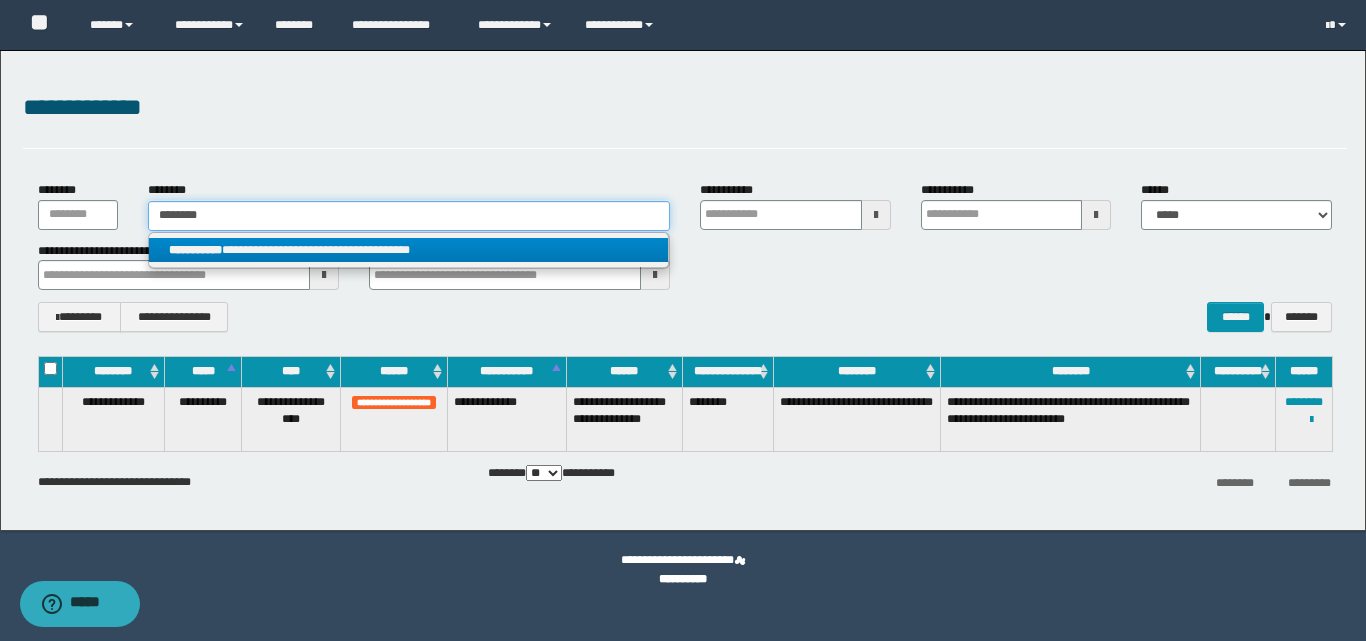 type on "********" 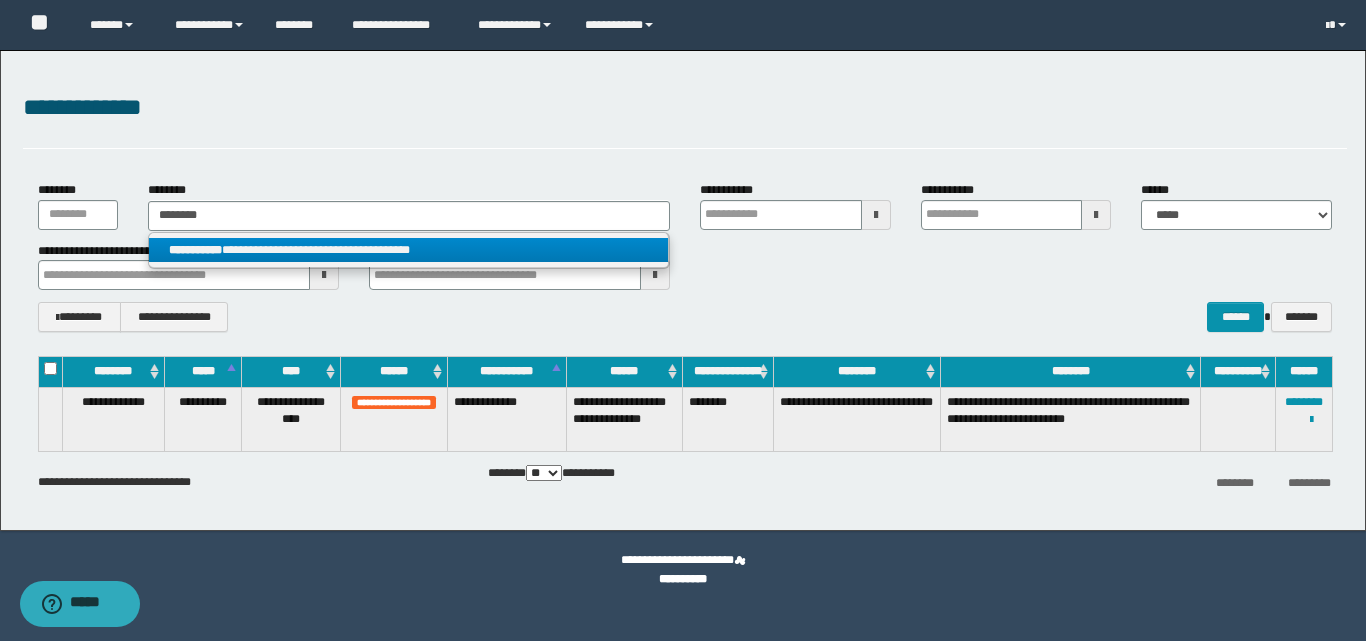 drag, startPoint x: 255, startPoint y: 249, endPoint x: 286, endPoint y: 242, distance: 31.780497 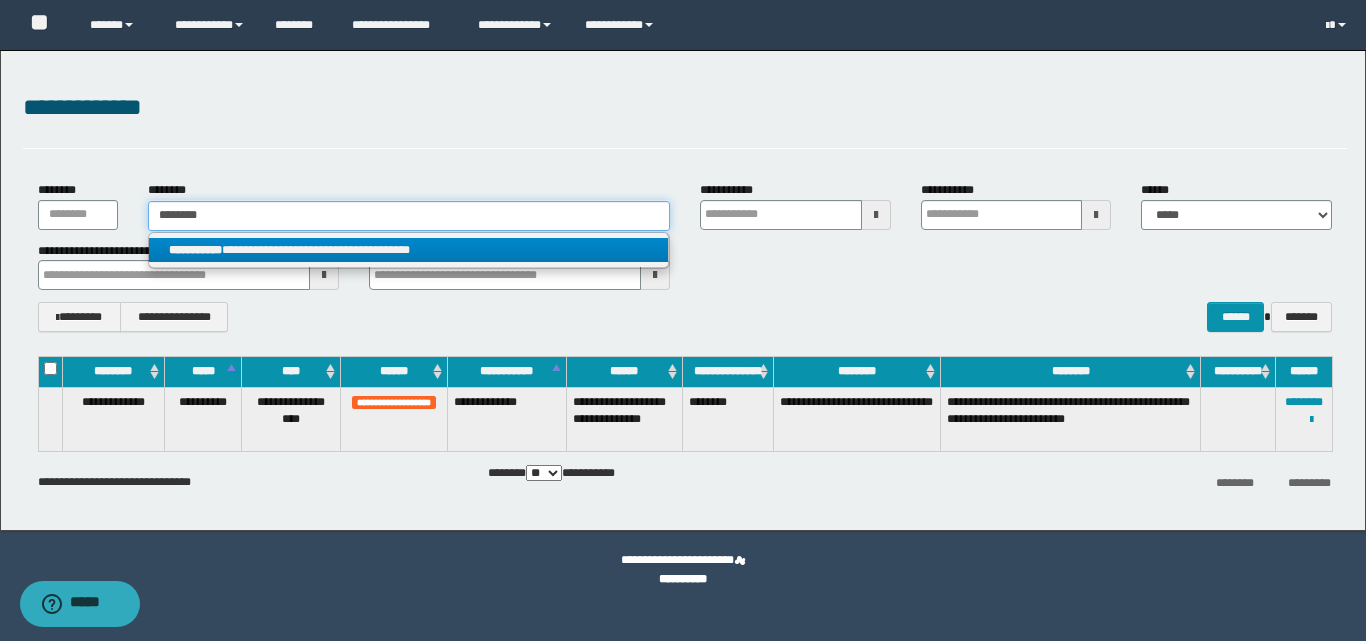 type 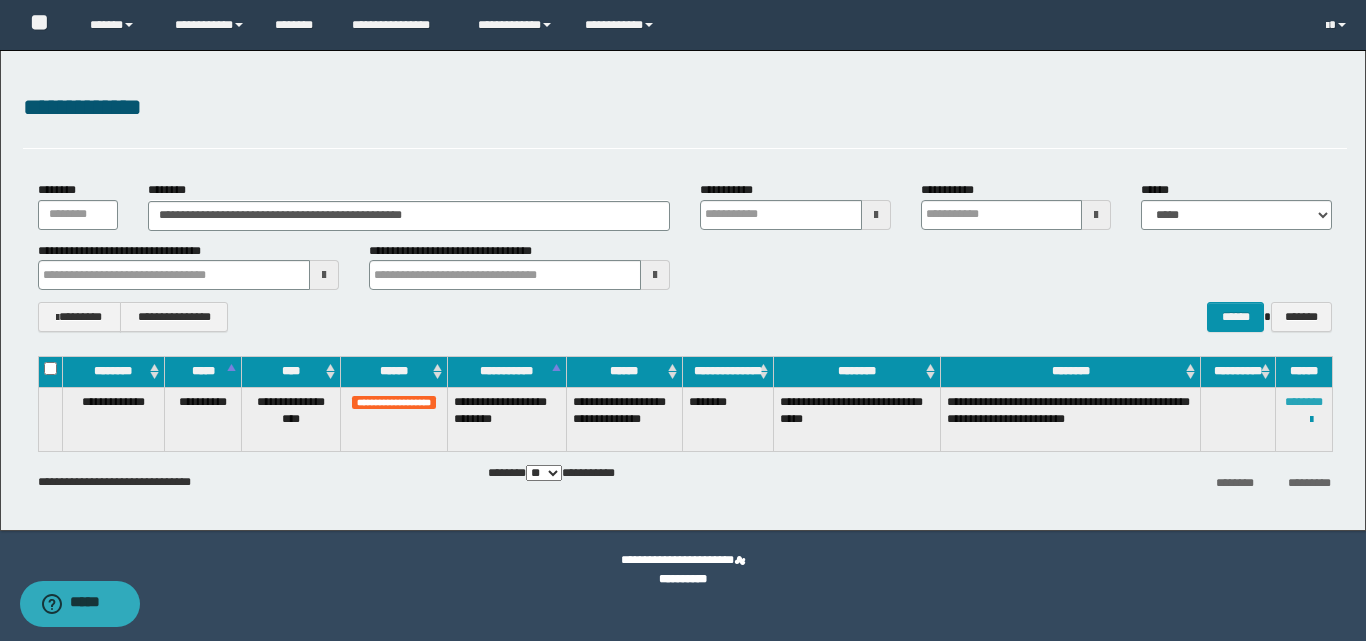 click on "********" at bounding box center [1304, 402] 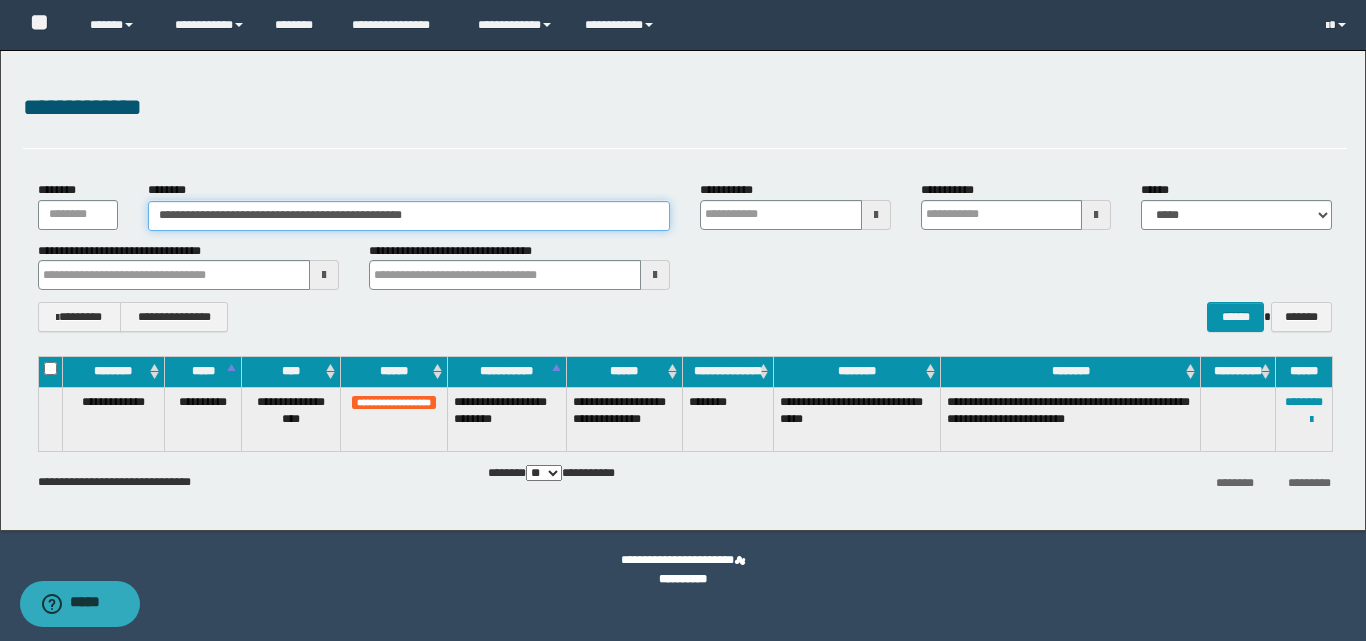 drag, startPoint x: 458, startPoint y: 216, endPoint x: 113, endPoint y: 220, distance: 345.0232 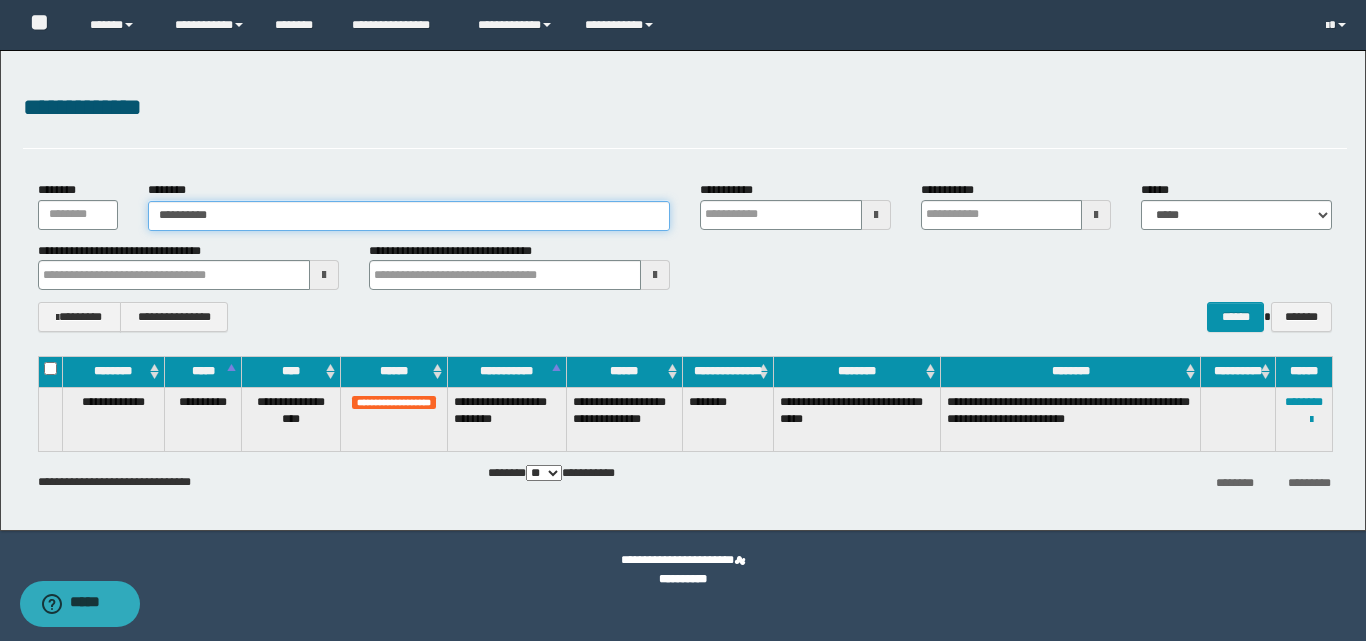type on "**********" 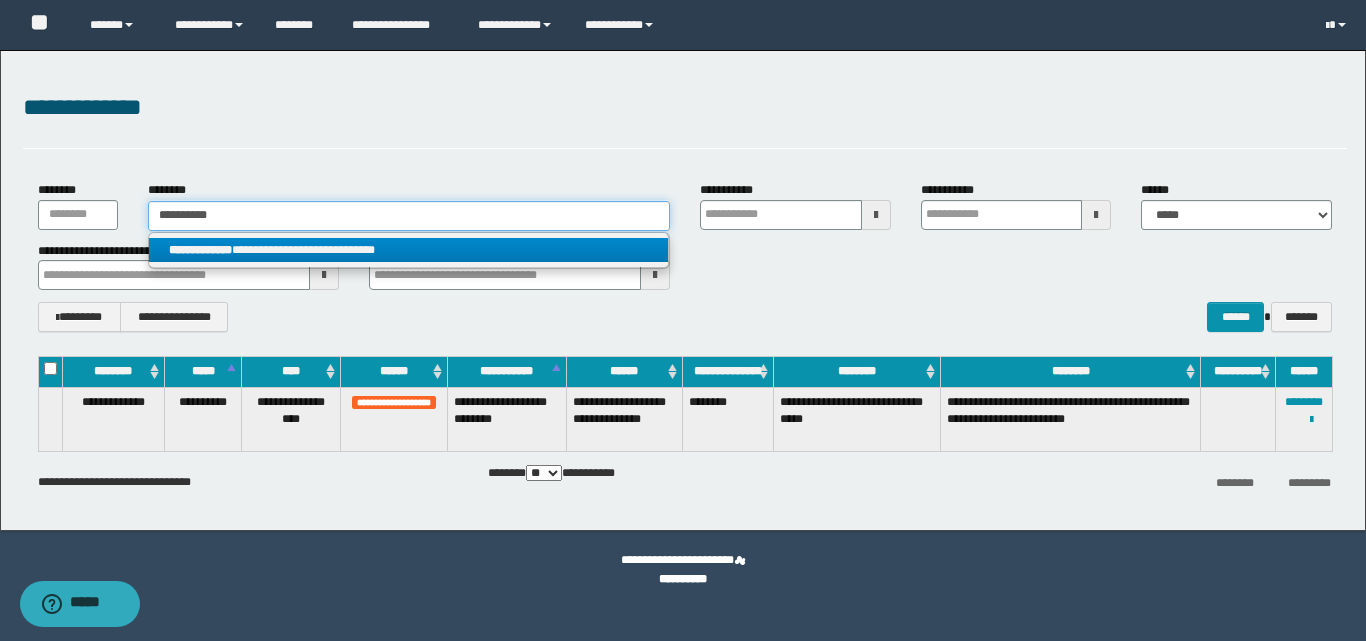 type on "**********" 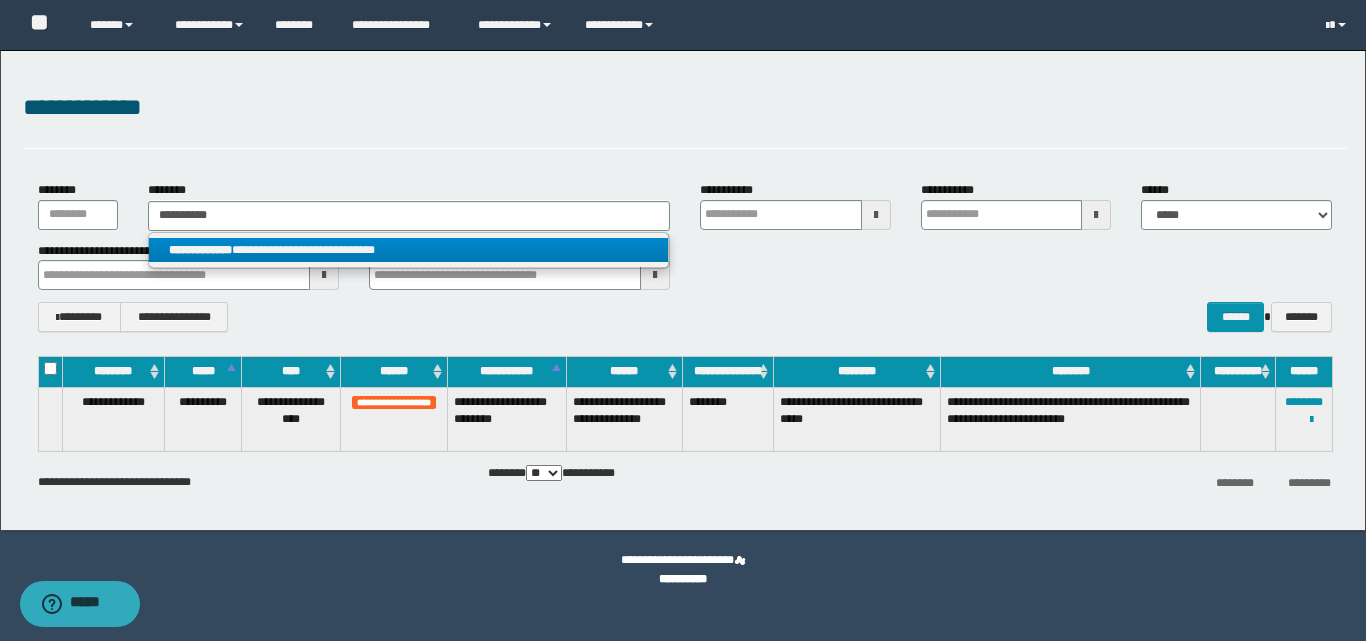 drag, startPoint x: 275, startPoint y: 247, endPoint x: 341, endPoint y: 140, distance: 125.71794 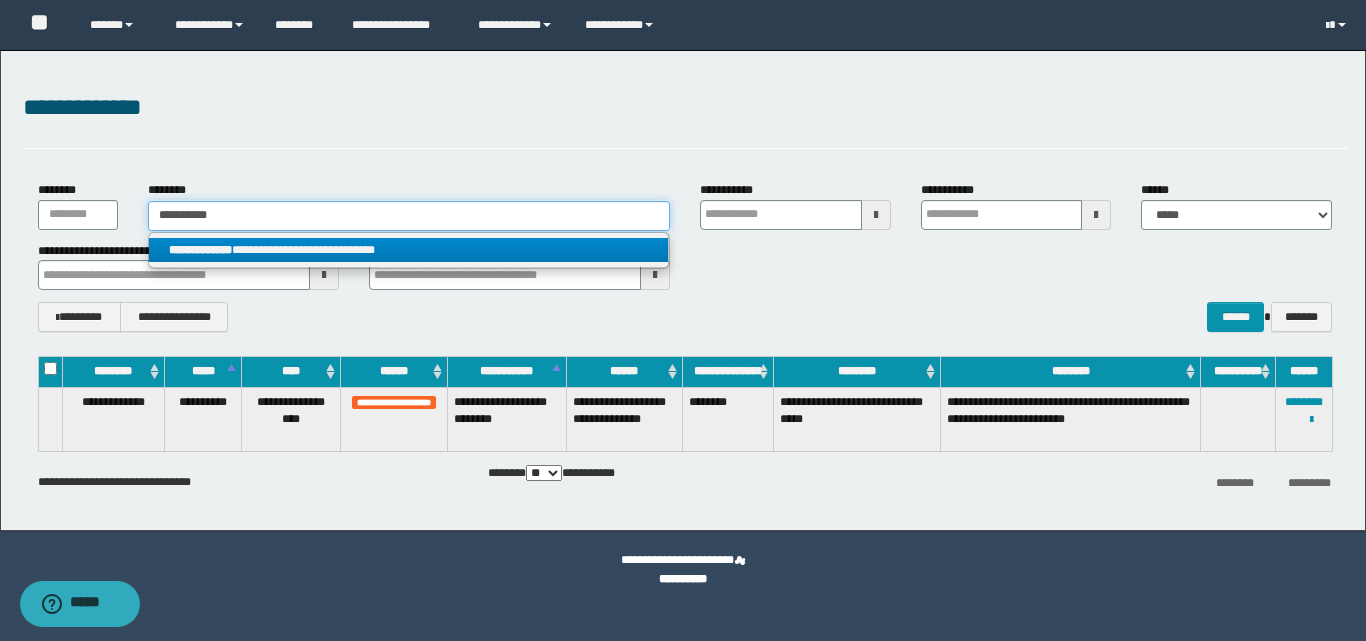type 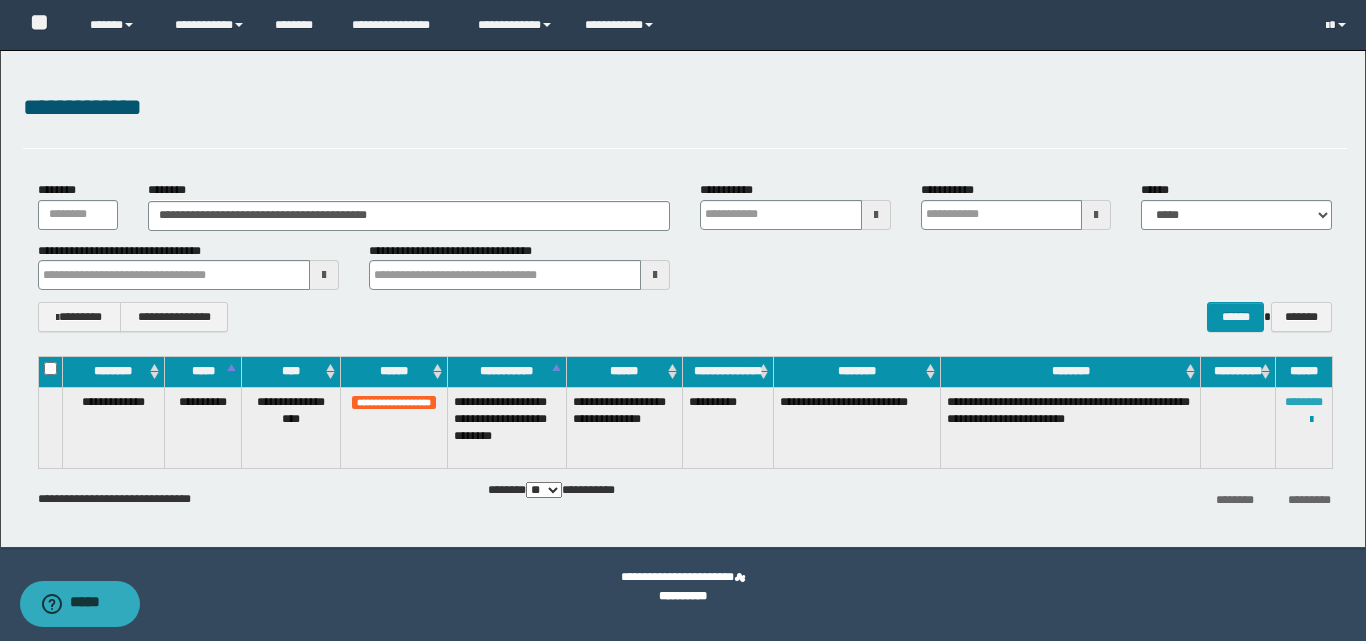 click on "********" at bounding box center [1304, 402] 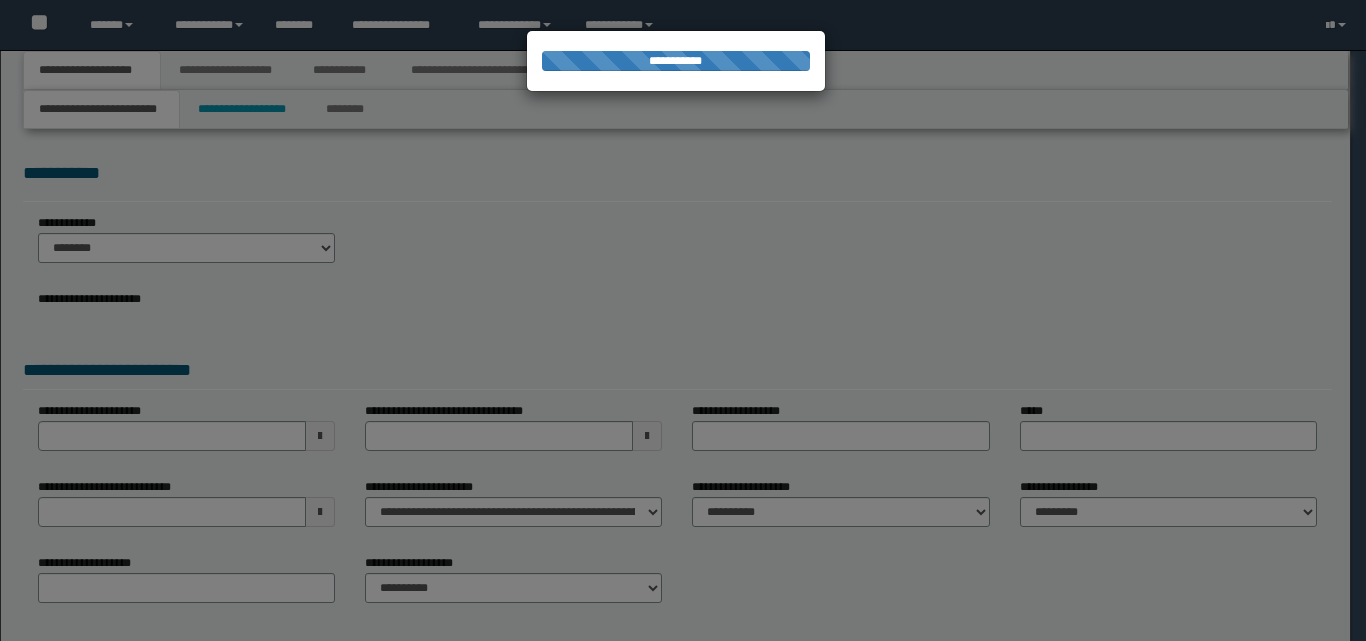 scroll, scrollTop: 0, scrollLeft: 0, axis: both 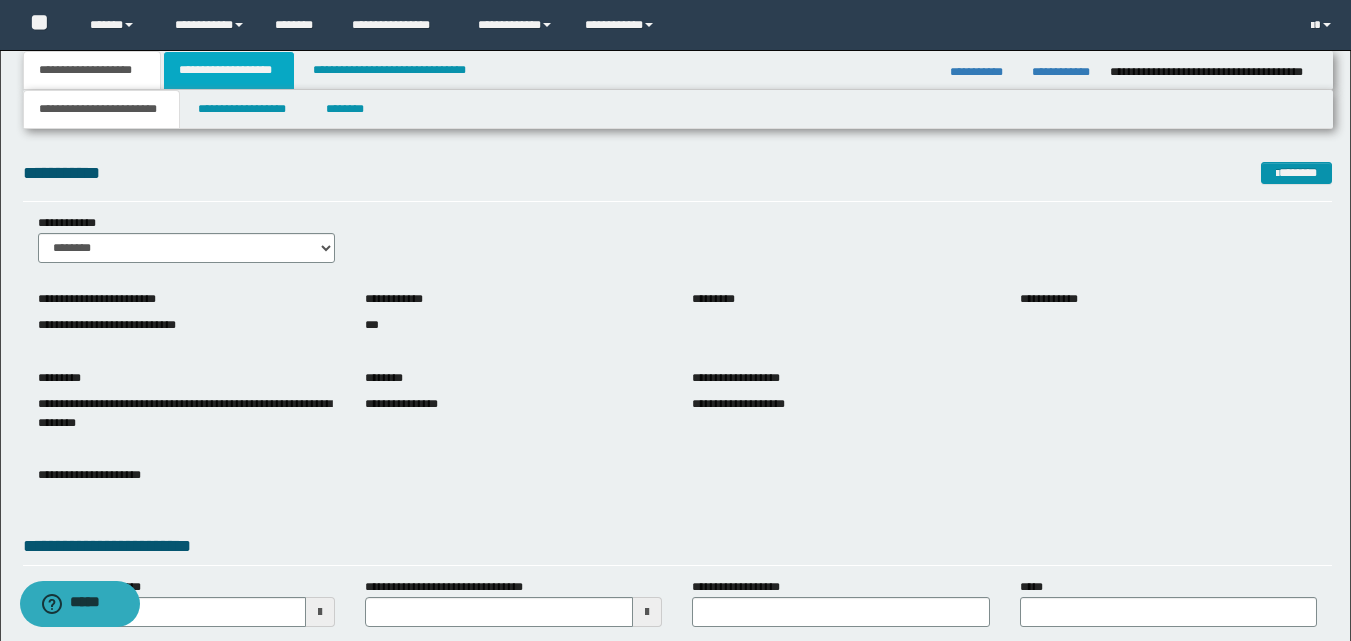 click on "**********" at bounding box center [229, 70] 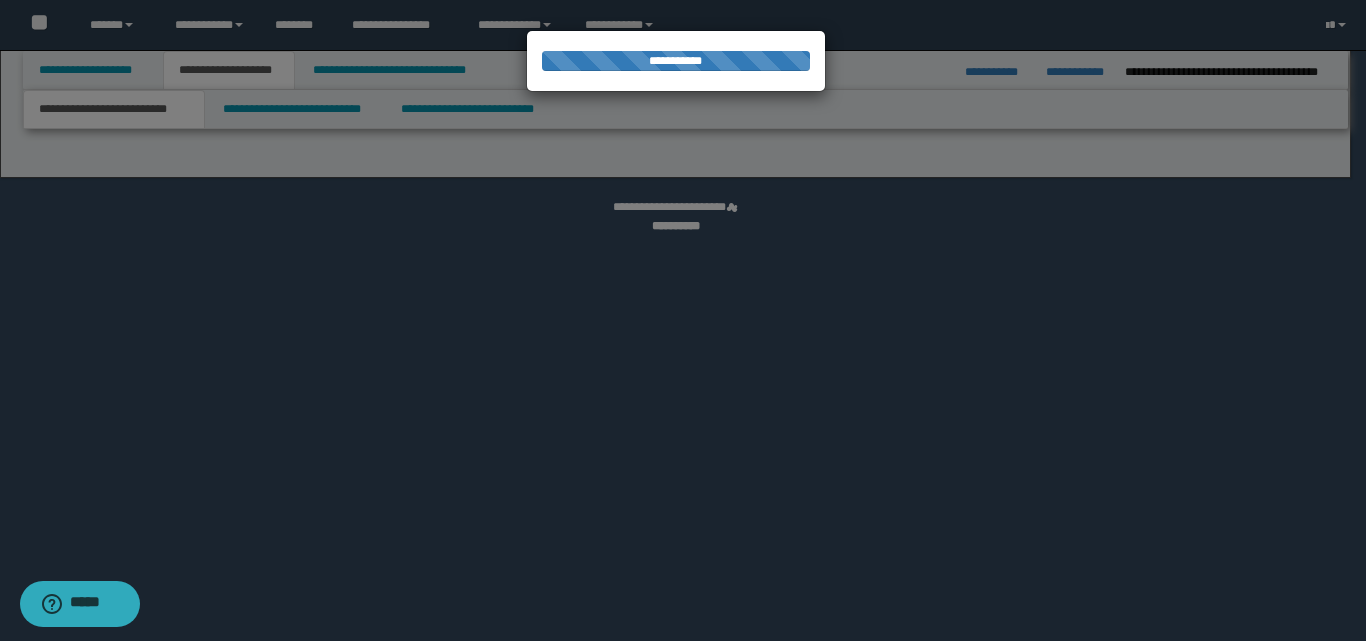 click at bounding box center [683, 320] 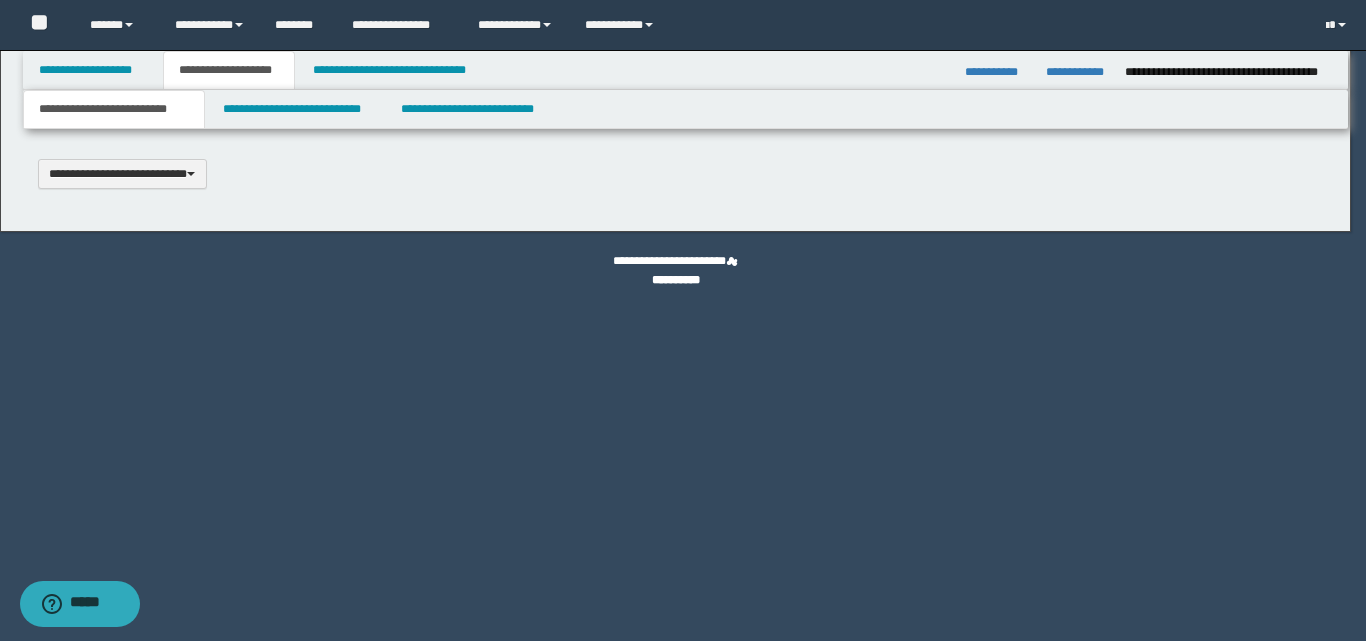 type 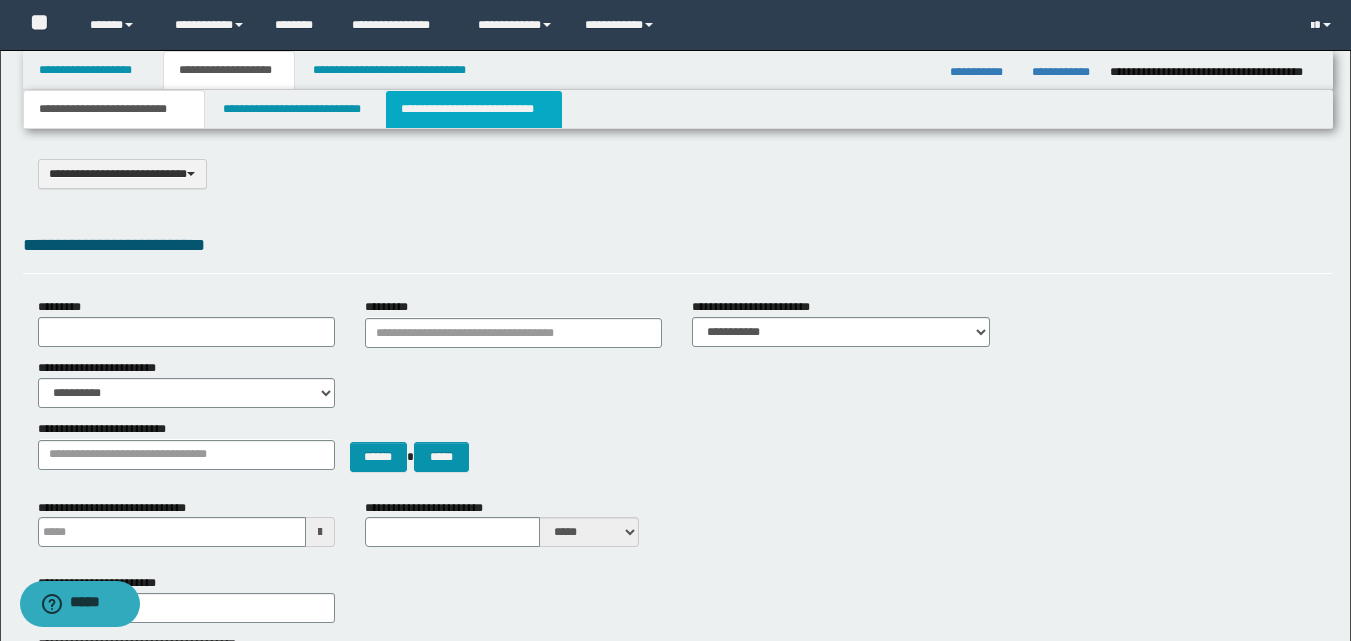 click on "**********" at bounding box center (474, 109) 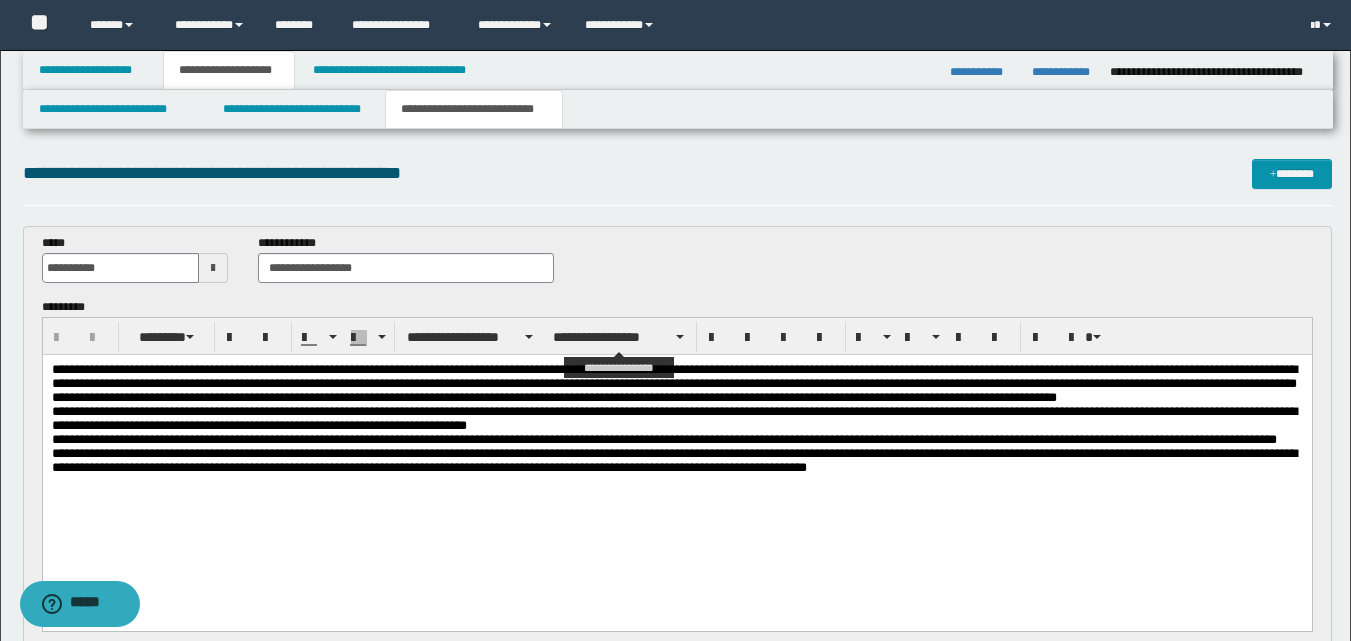 scroll, scrollTop: 0, scrollLeft: 0, axis: both 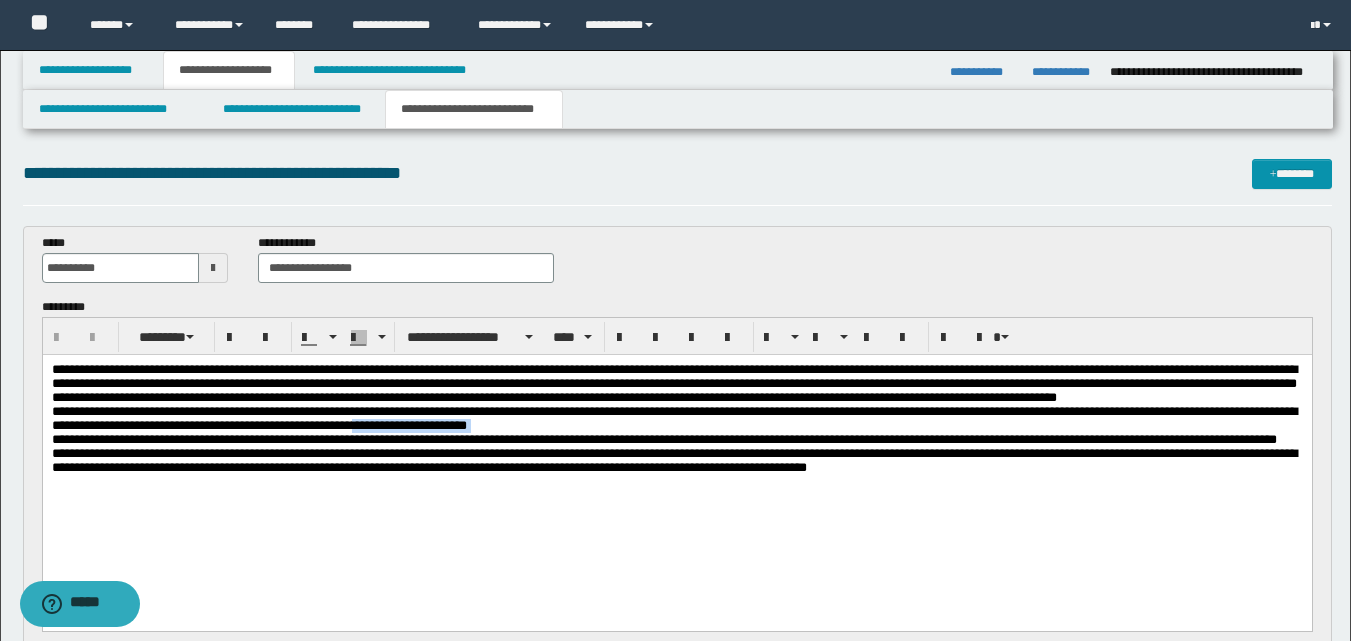 drag, startPoint x: 476, startPoint y: 434, endPoint x: 626, endPoint y: 428, distance: 150.11995 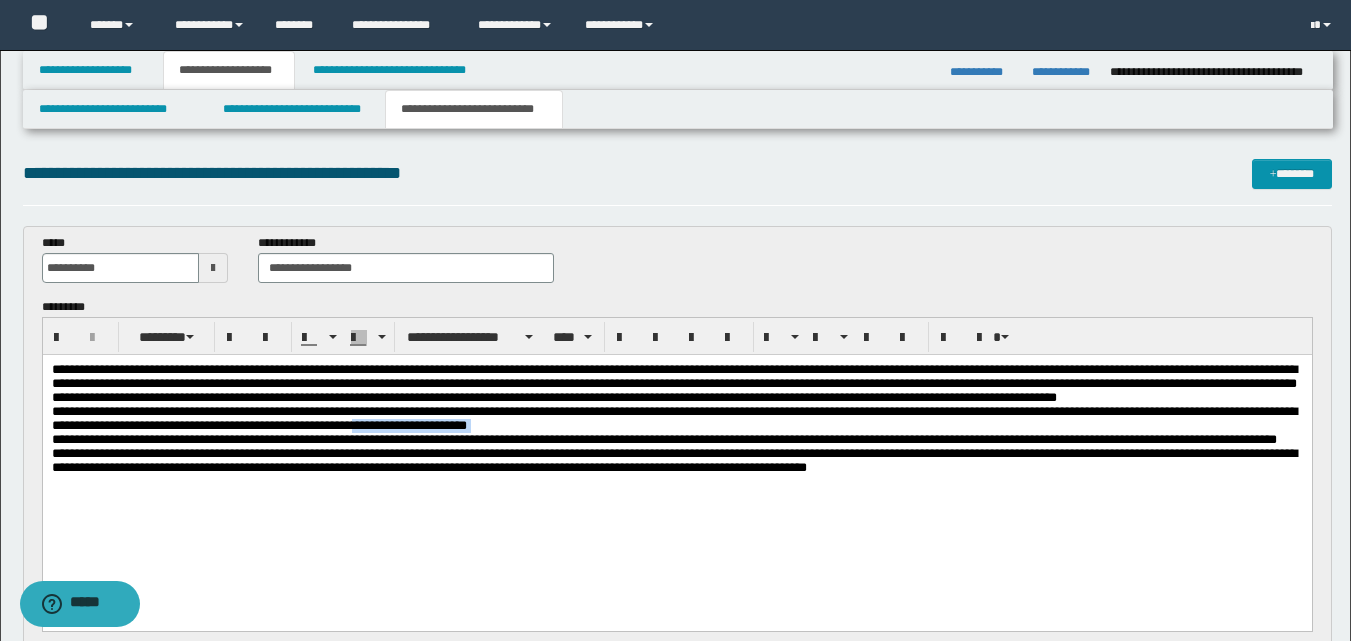 click on "**********" at bounding box center (673, 418) 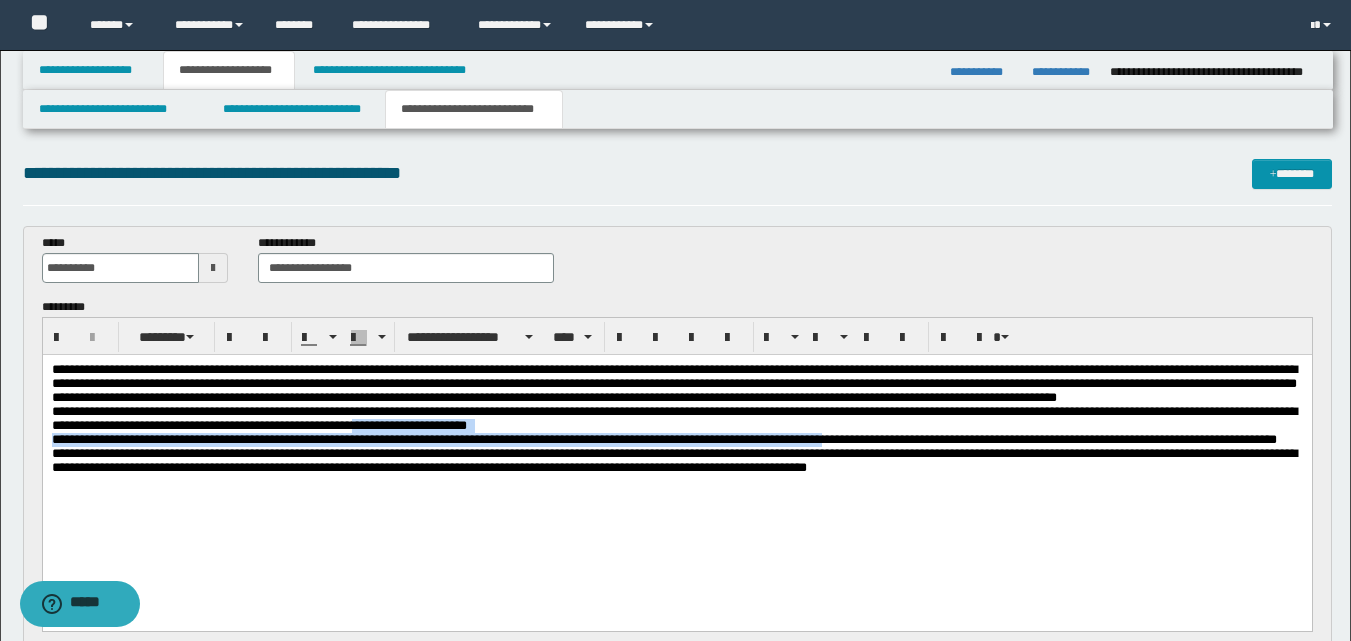drag, startPoint x: 478, startPoint y: 439, endPoint x: 865, endPoint y: 449, distance: 387.12918 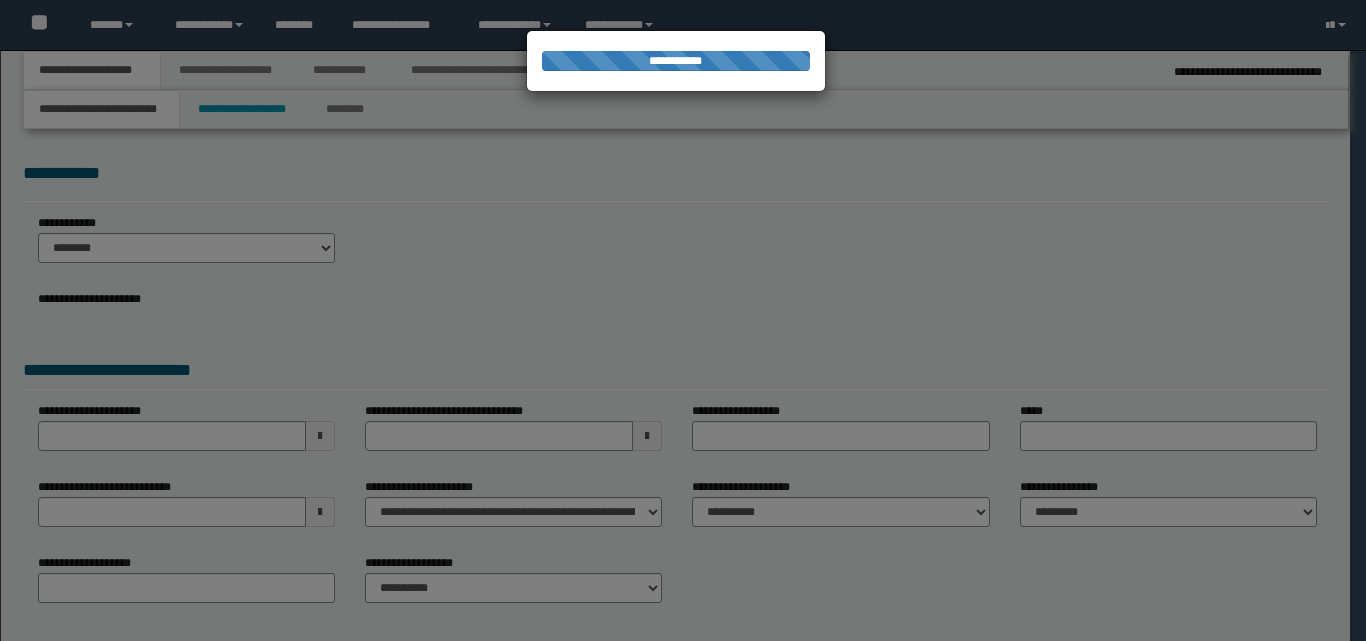 scroll, scrollTop: 0, scrollLeft: 0, axis: both 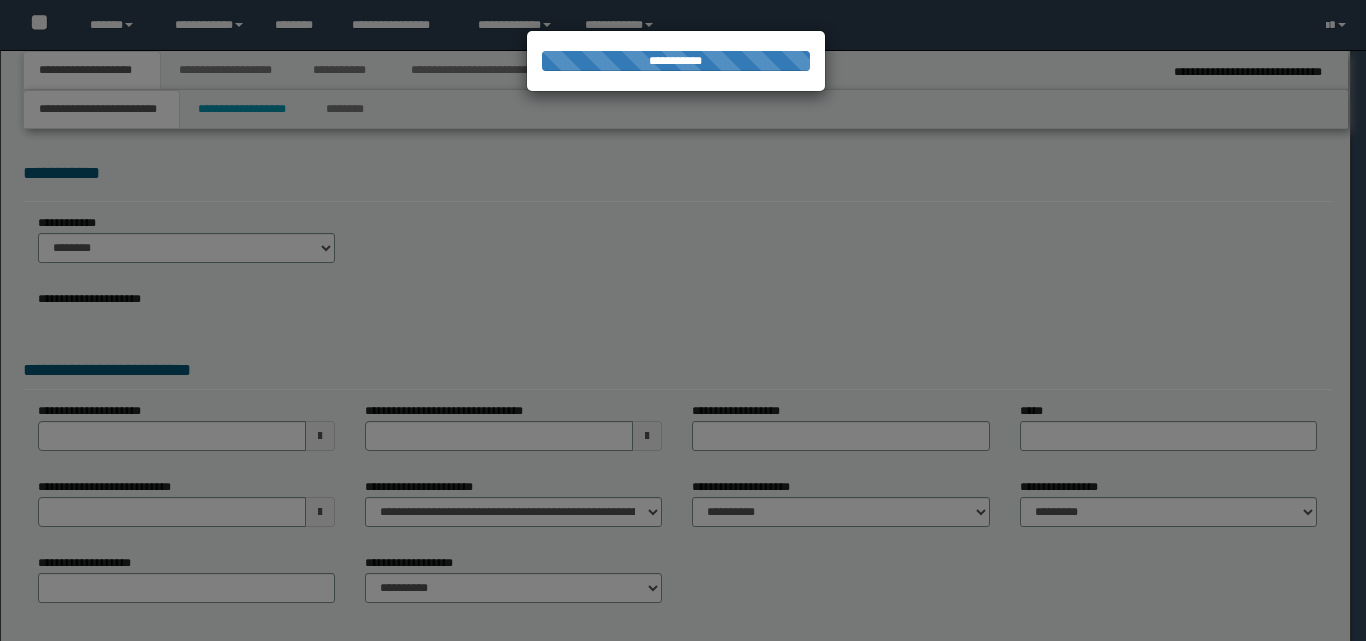 select on "**" 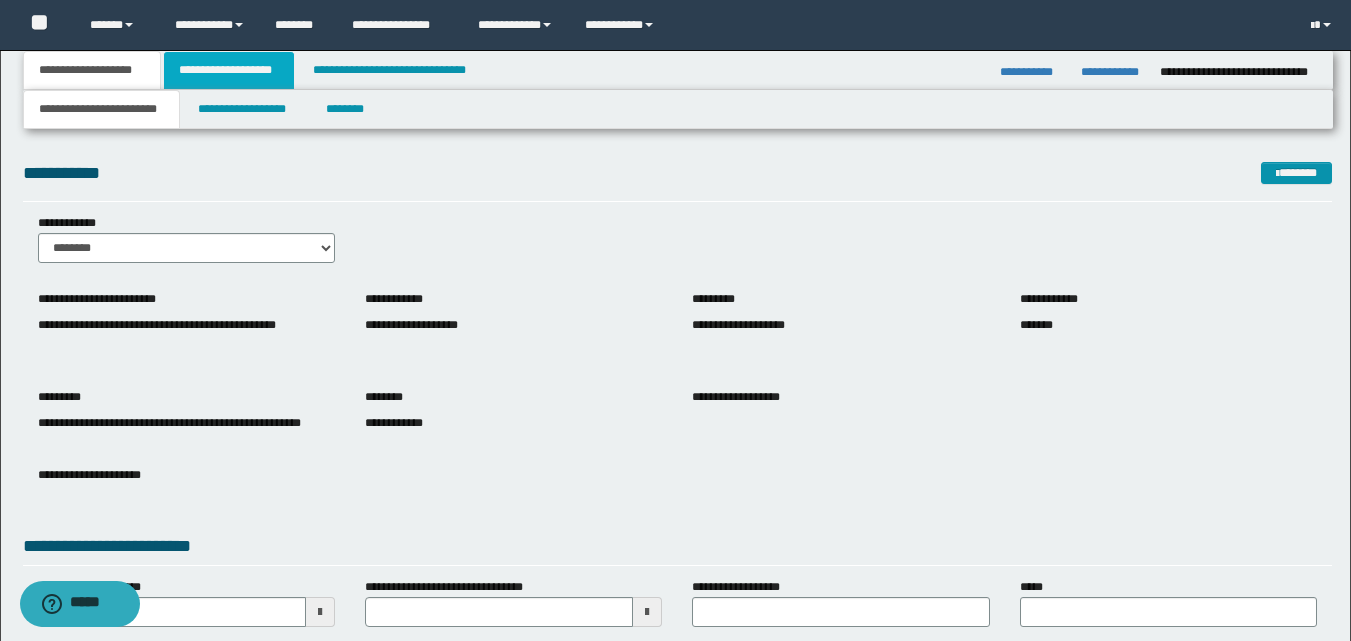 click on "**********" at bounding box center (229, 70) 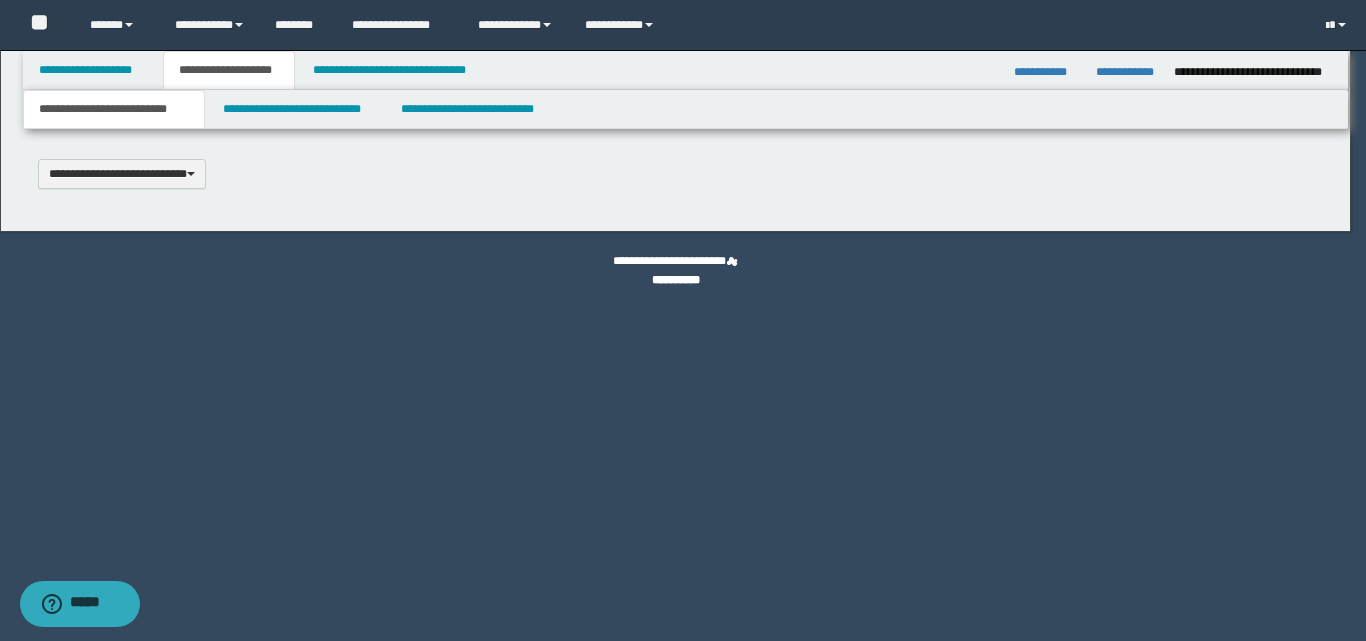 click at bounding box center (683, 320) 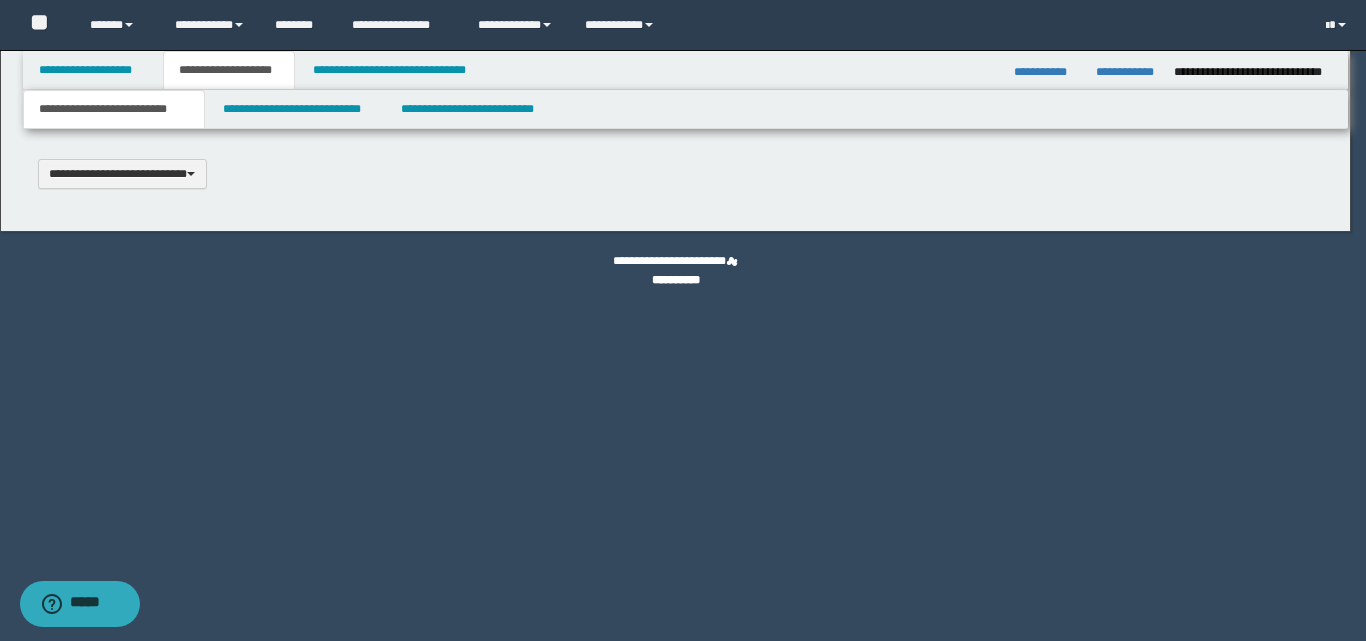 scroll, scrollTop: 0, scrollLeft: 0, axis: both 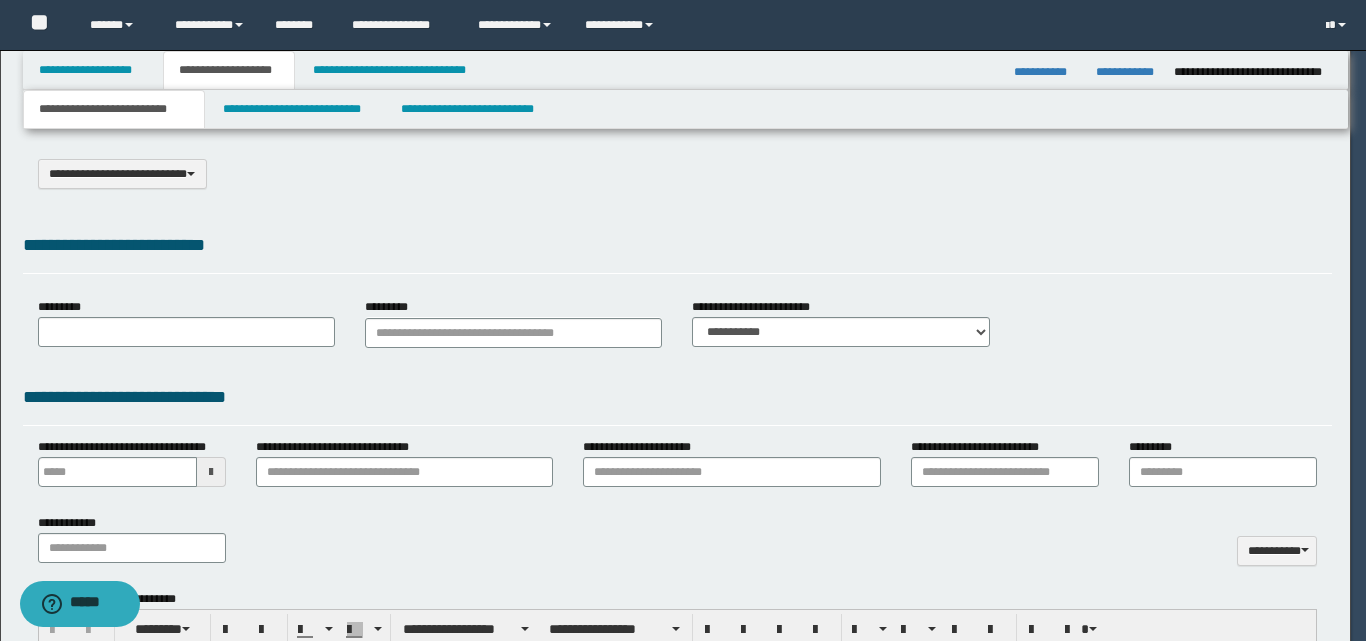 select on "*" 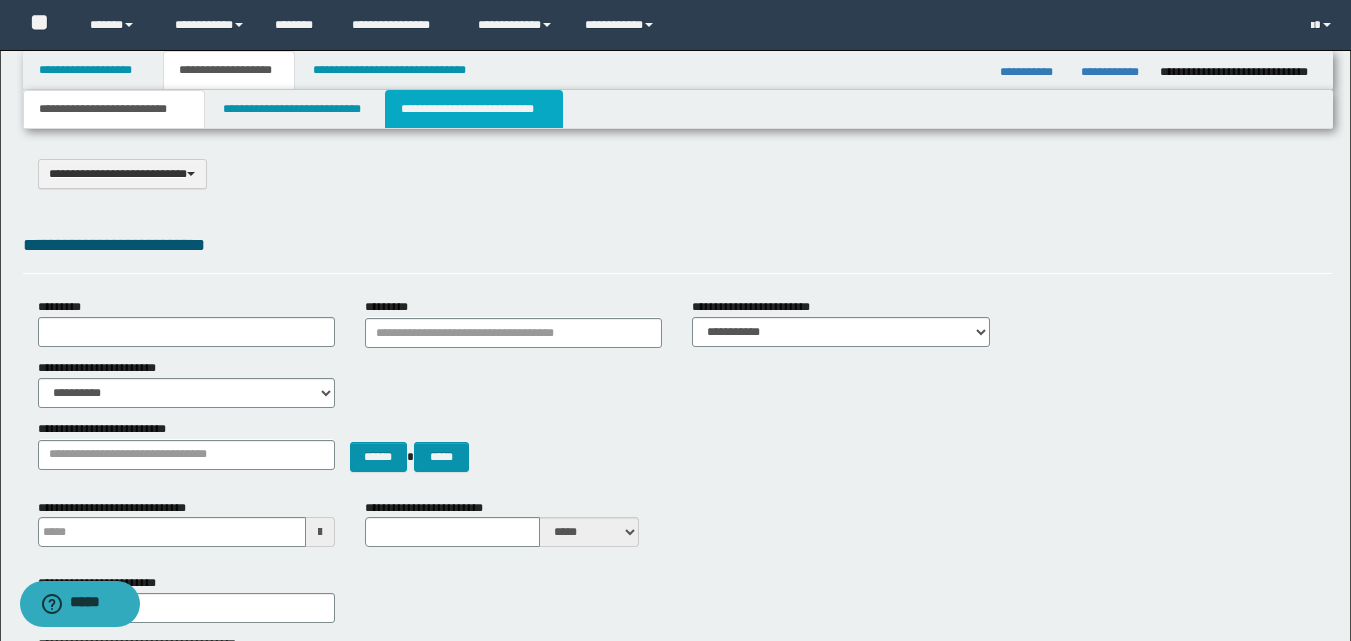 click on "**********" at bounding box center [474, 109] 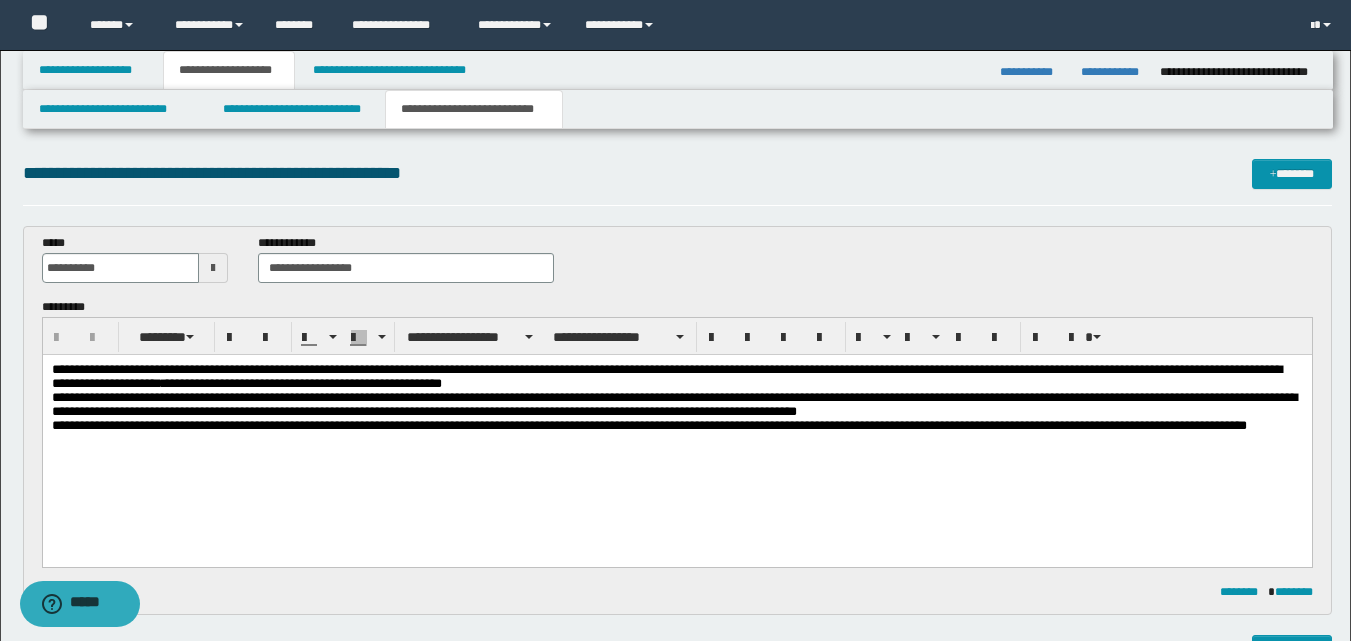 scroll, scrollTop: 0, scrollLeft: 0, axis: both 